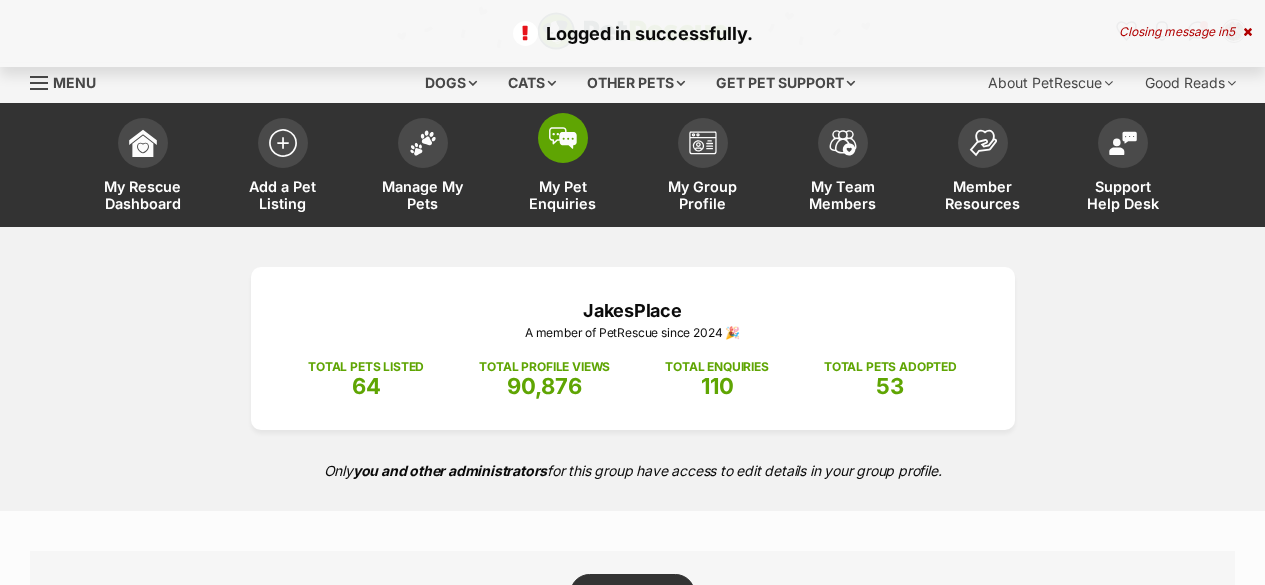 scroll, scrollTop: 0, scrollLeft: 0, axis: both 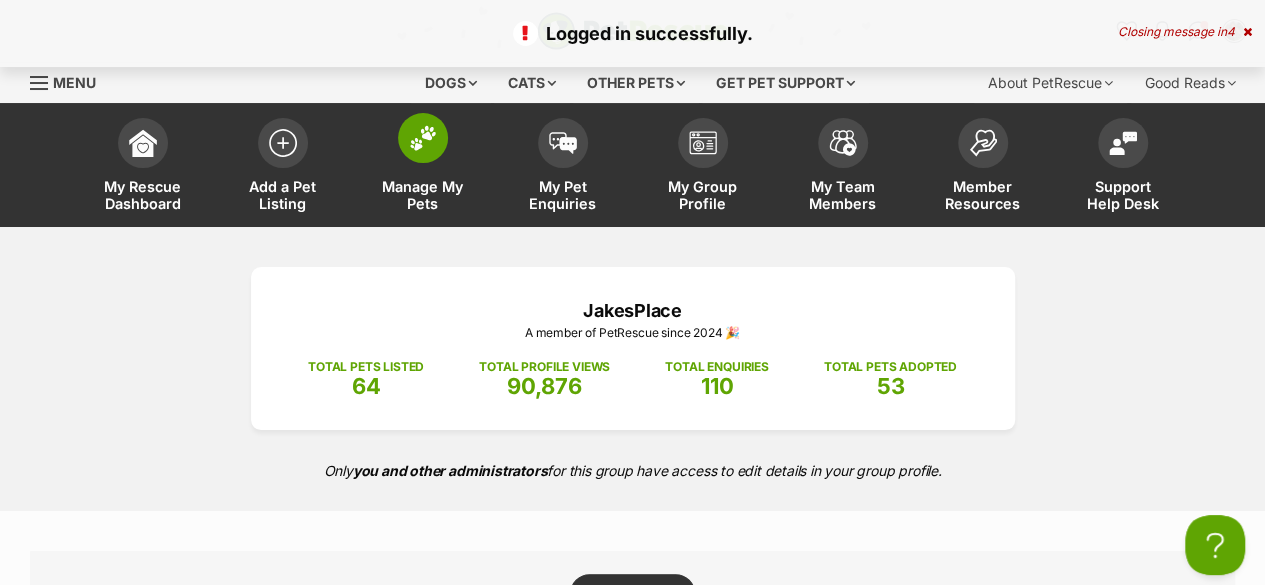 click on "Manage My Pets" at bounding box center [423, 167] 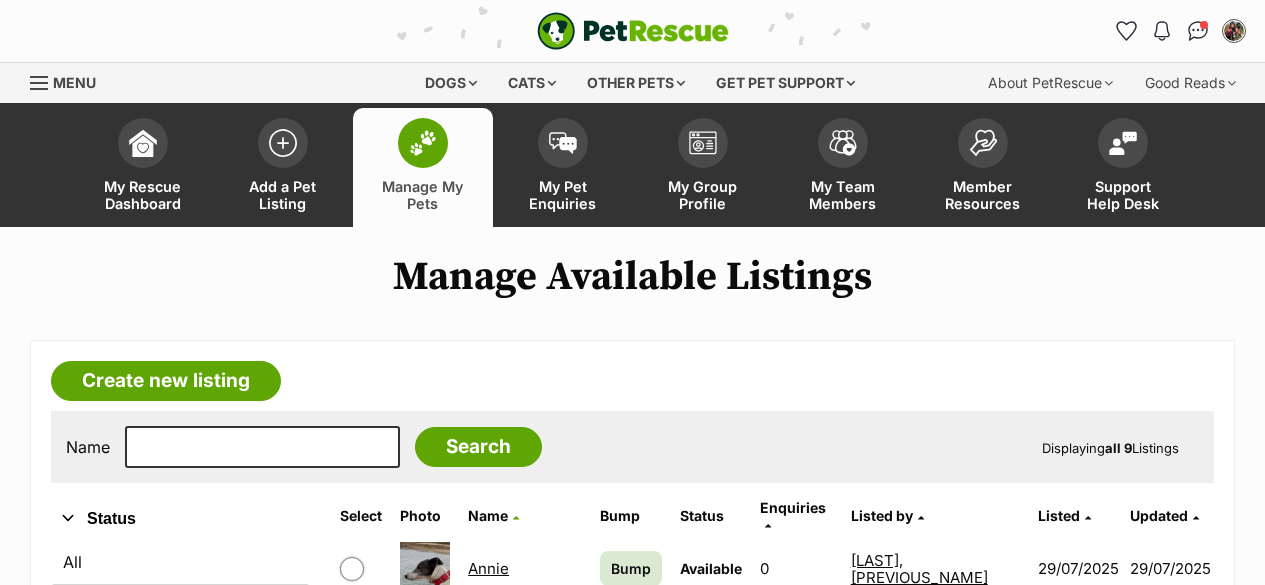 scroll, scrollTop: 177, scrollLeft: 0, axis: vertical 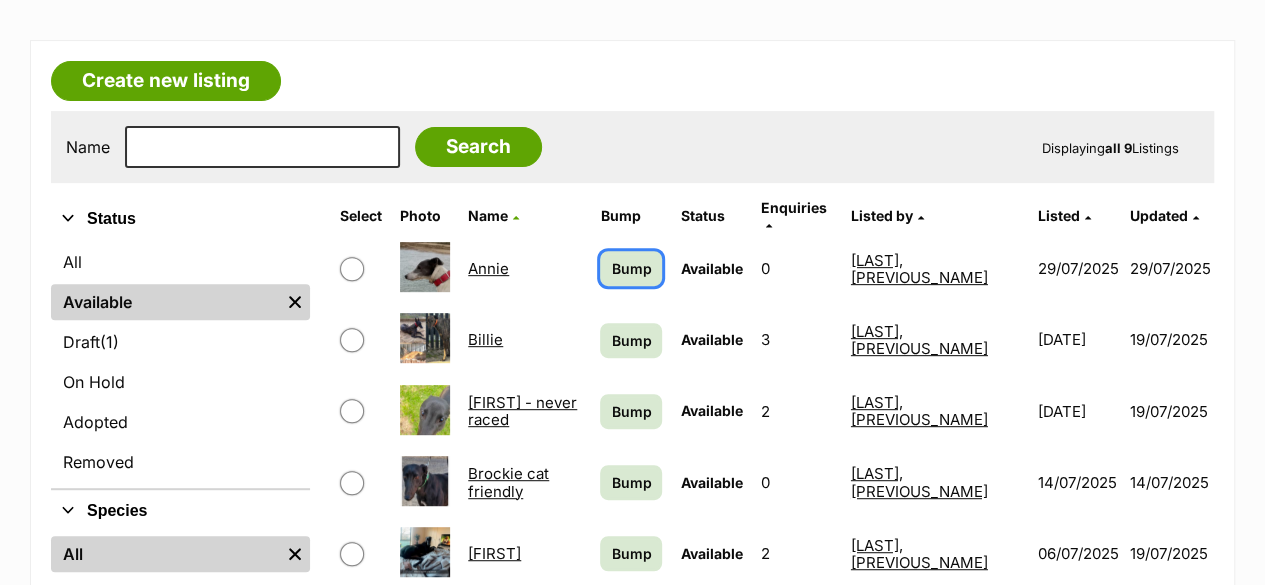 click on "Bump" at bounding box center [631, 268] 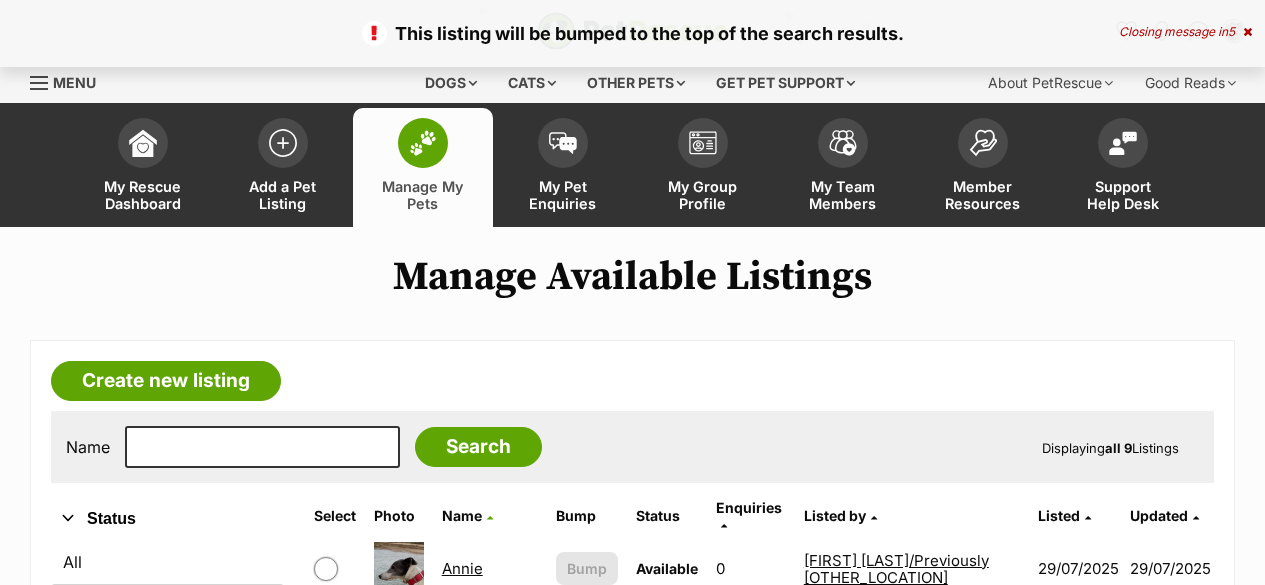 scroll, scrollTop: 100, scrollLeft: 0, axis: vertical 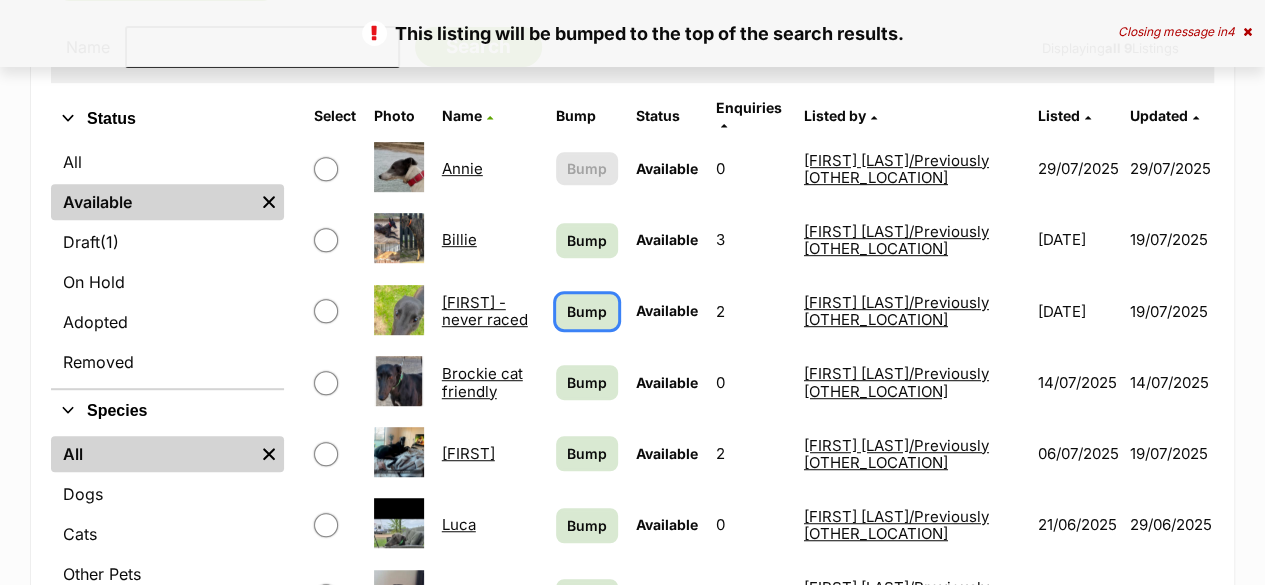 click on "Bump" at bounding box center [587, 311] 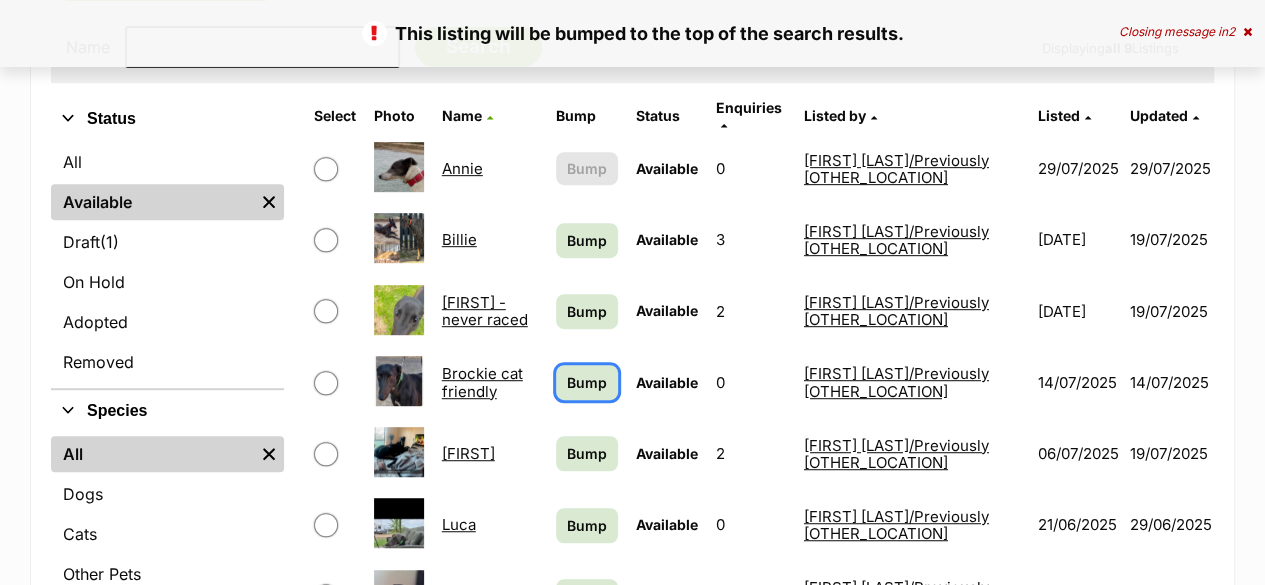 click on "Bump" at bounding box center [587, 382] 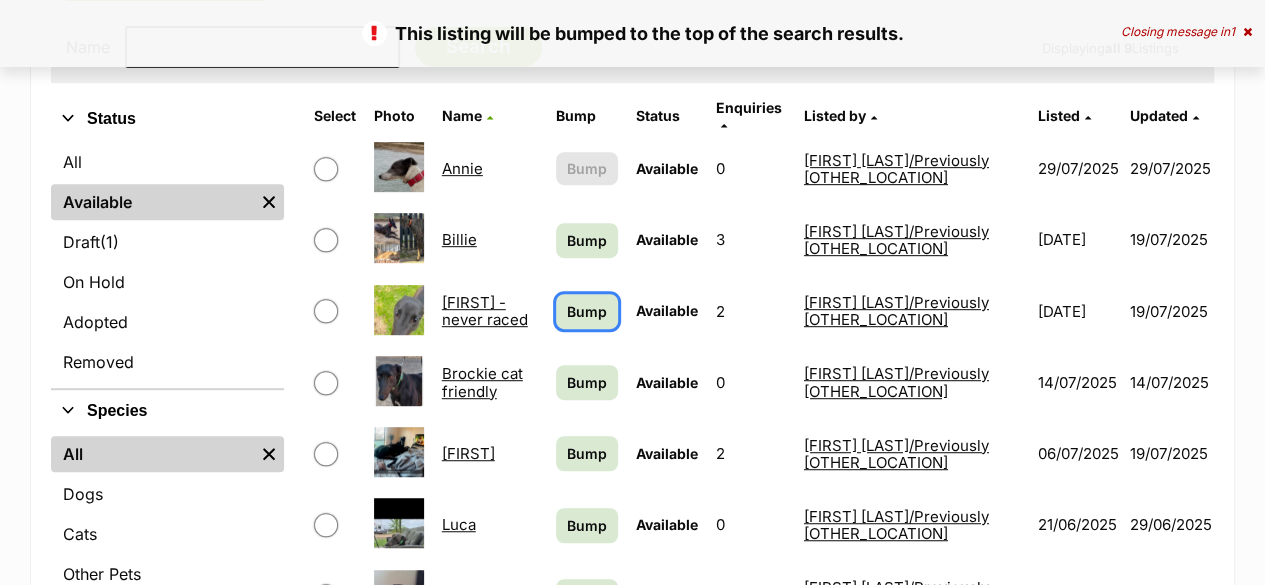 click on "Bump" at bounding box center [587, 311] 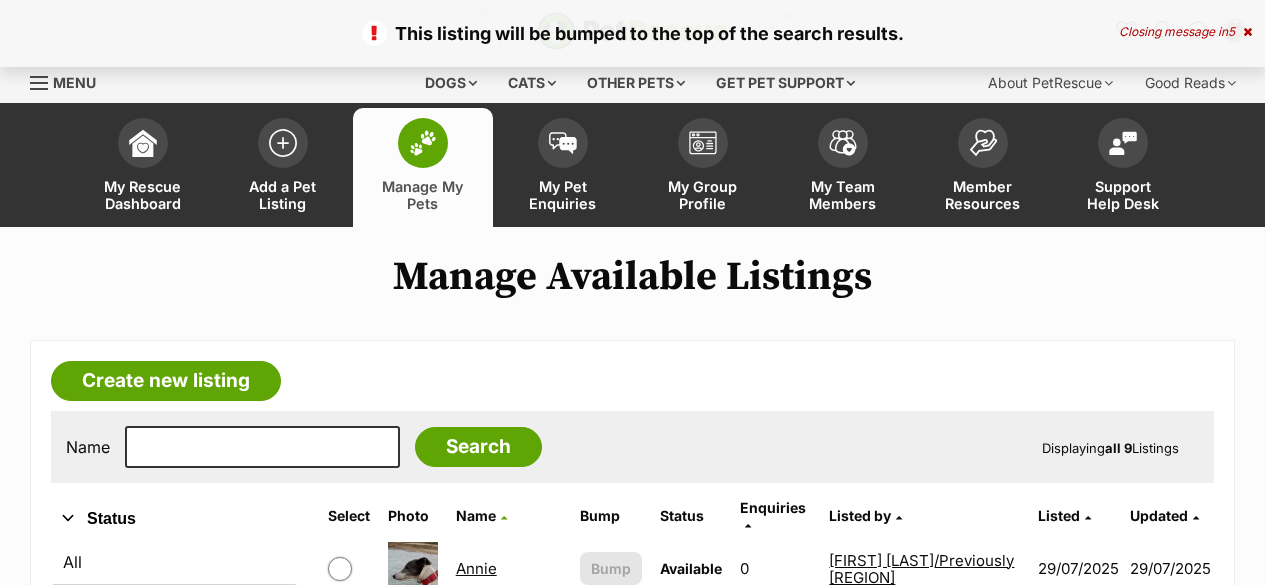 scroll, scrollTop: 0, scrollLeft: 0, axis: both 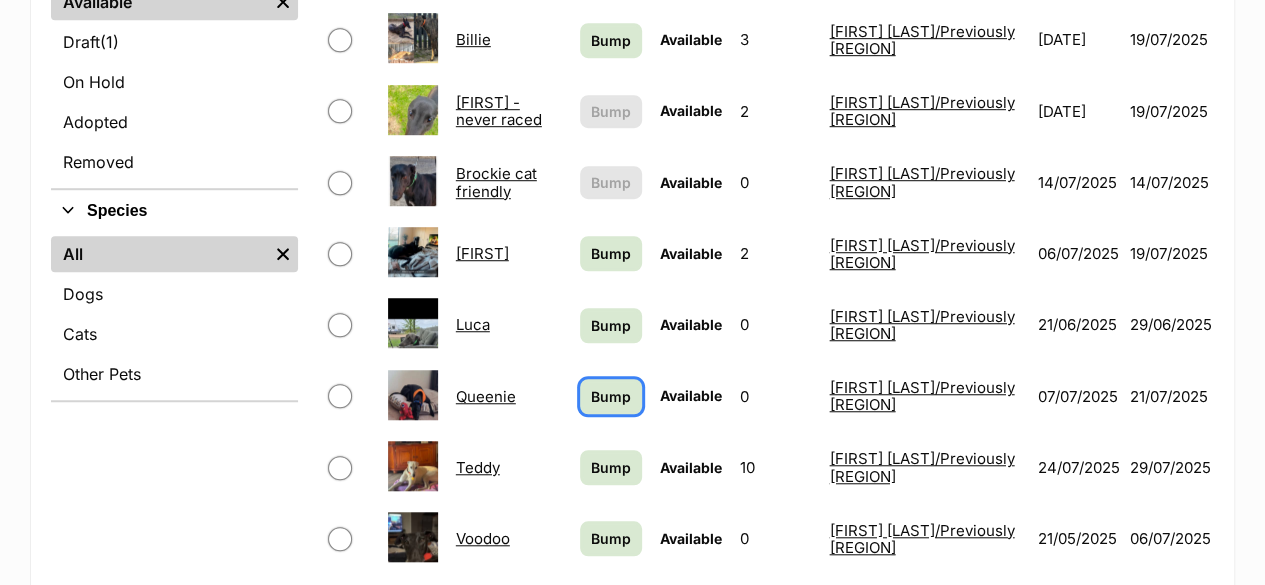 click on "Bump" at bounding box center (611, 396) 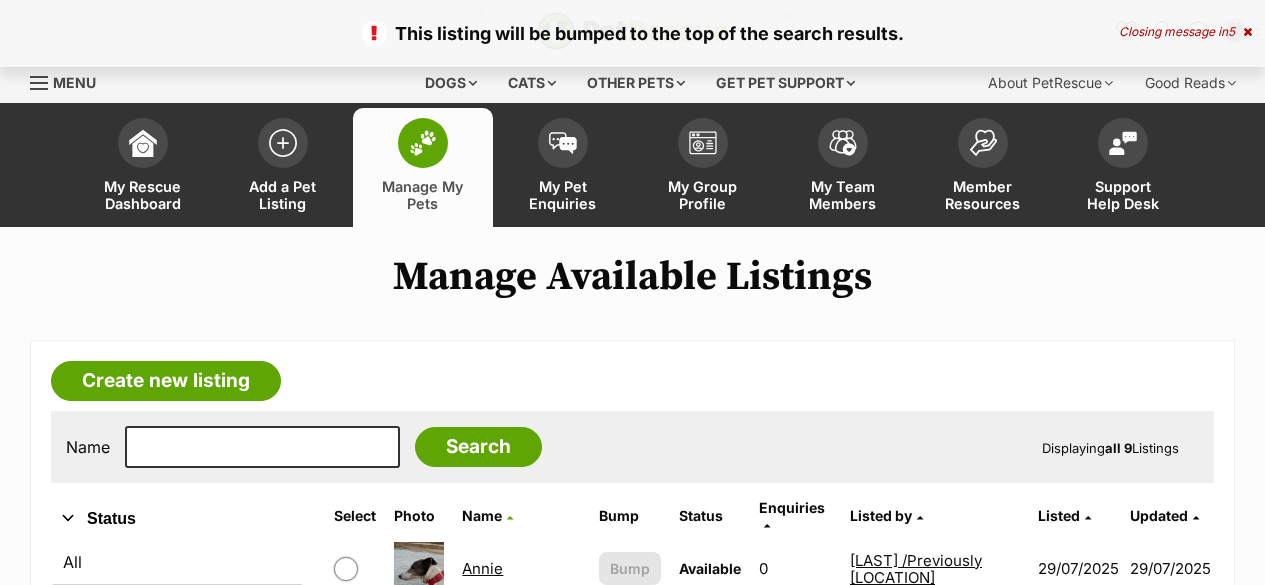scroll, scrollTop: 0, scrollLeft: 0, axis: both 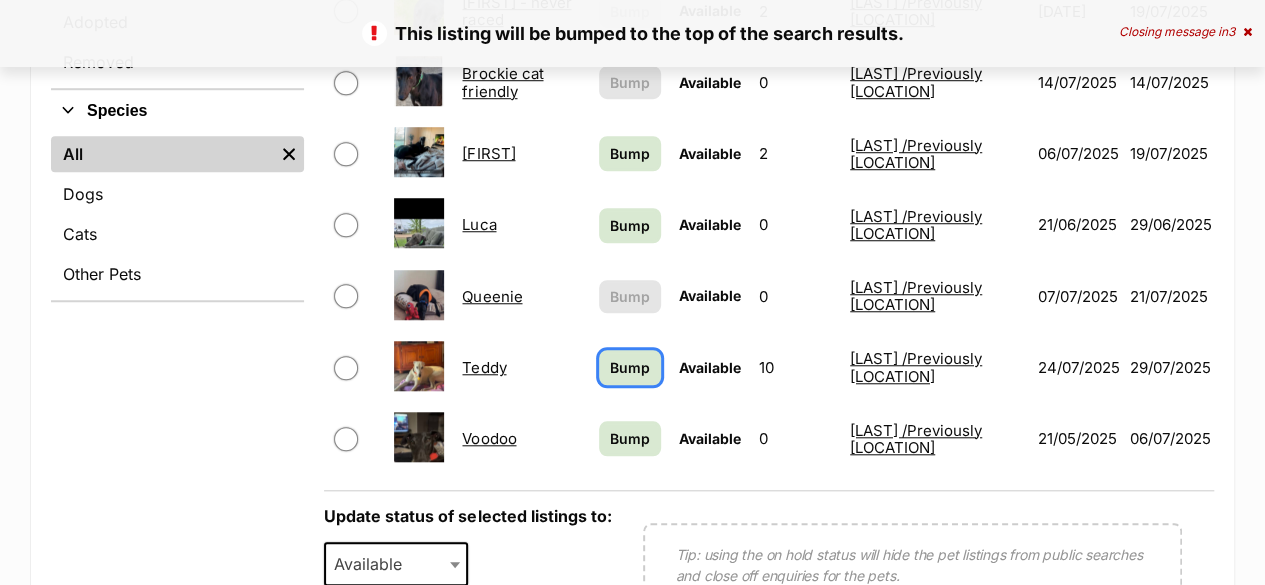 click on "Bump" at bounding box center [630, 367] 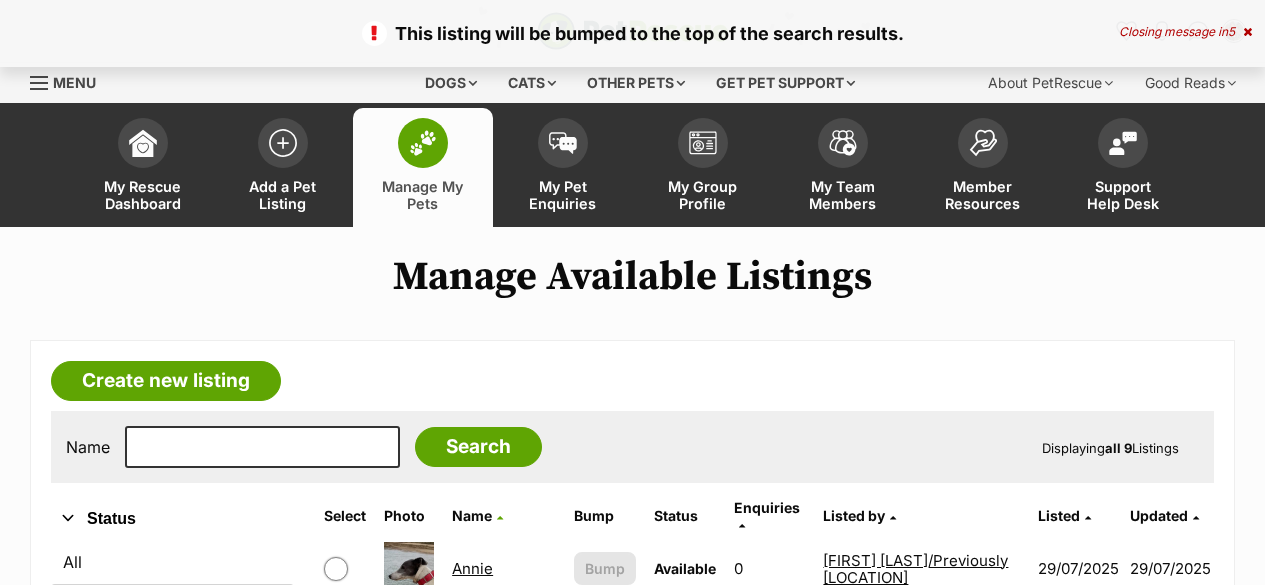 scroll, scrollTop: 0, scrollLeft: 0, axis: both 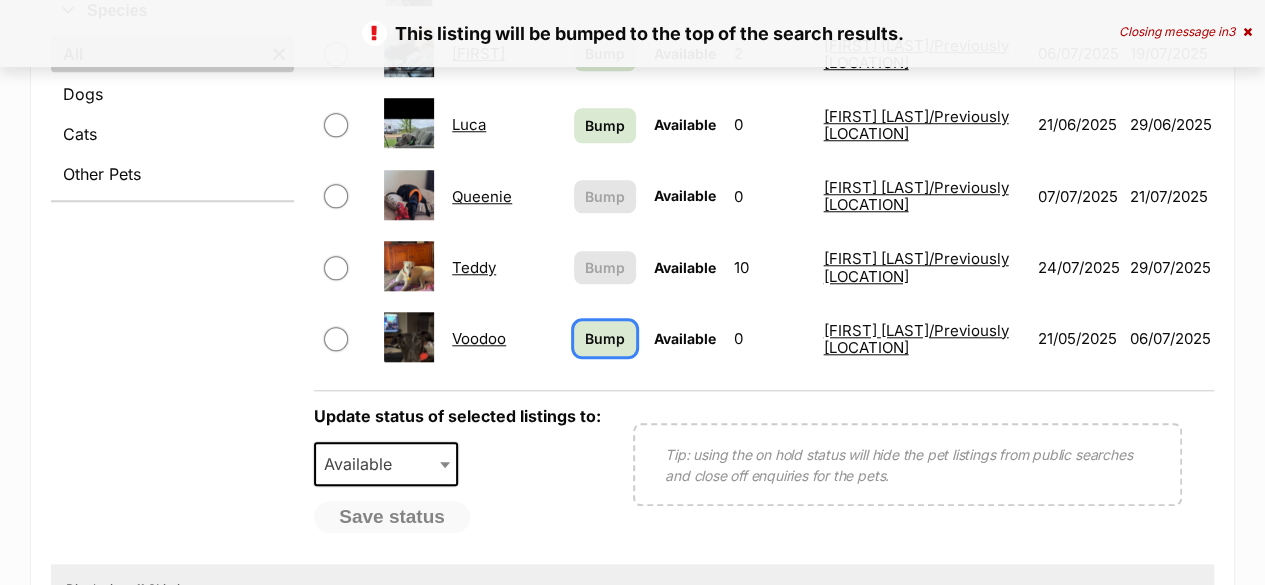 click on "Bump" at bounding box center (605, 338) 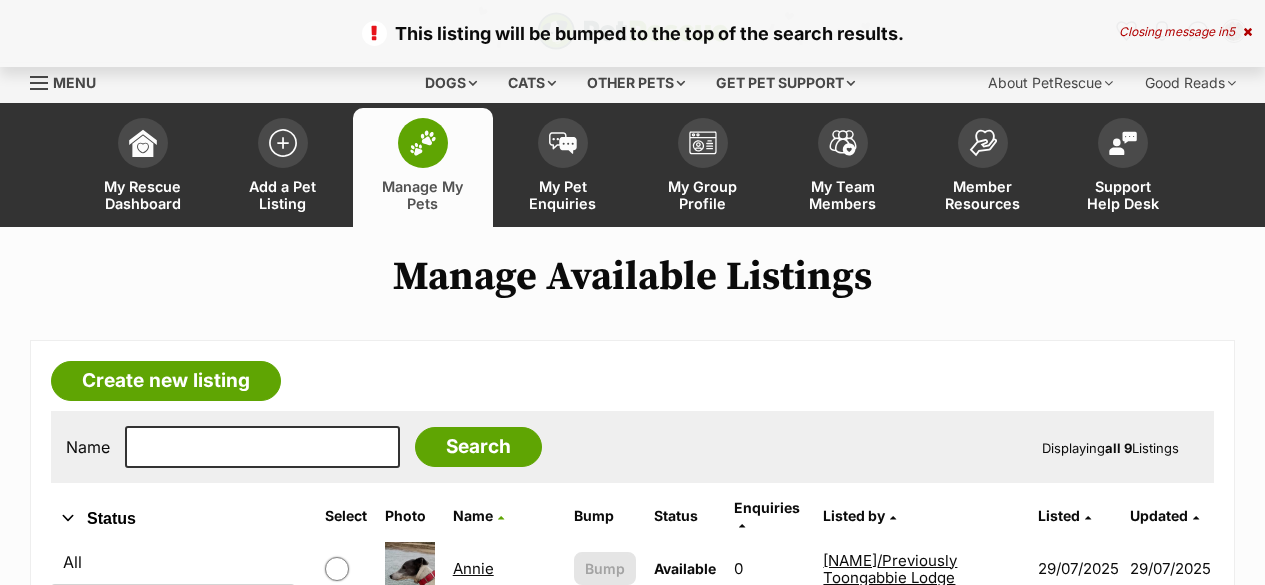 scroll, scrollTop: 0, scrollLeft: 0, axis: both 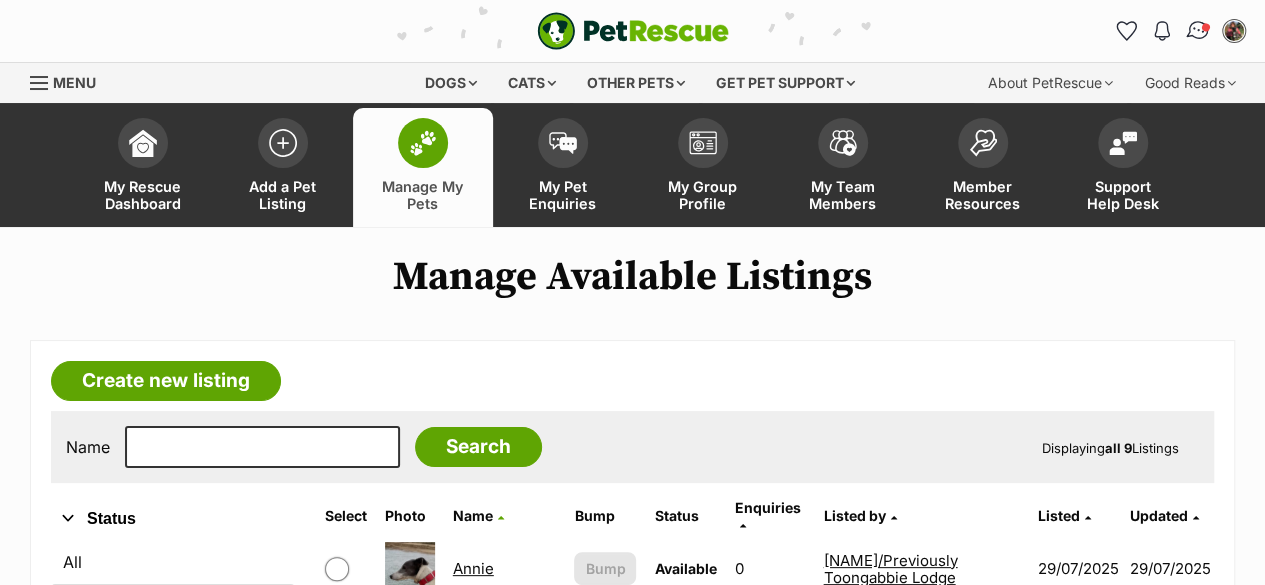 click at bounding box center [1198, 31] 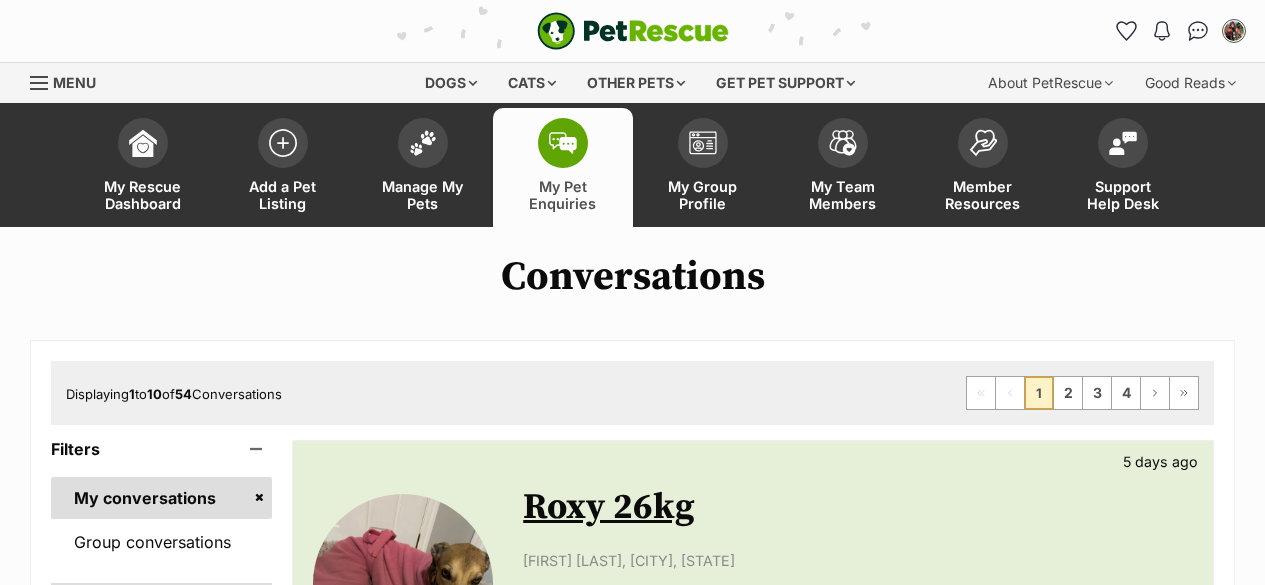 scroll, scrollTop: 0, scrollLeft: 0, axis: both 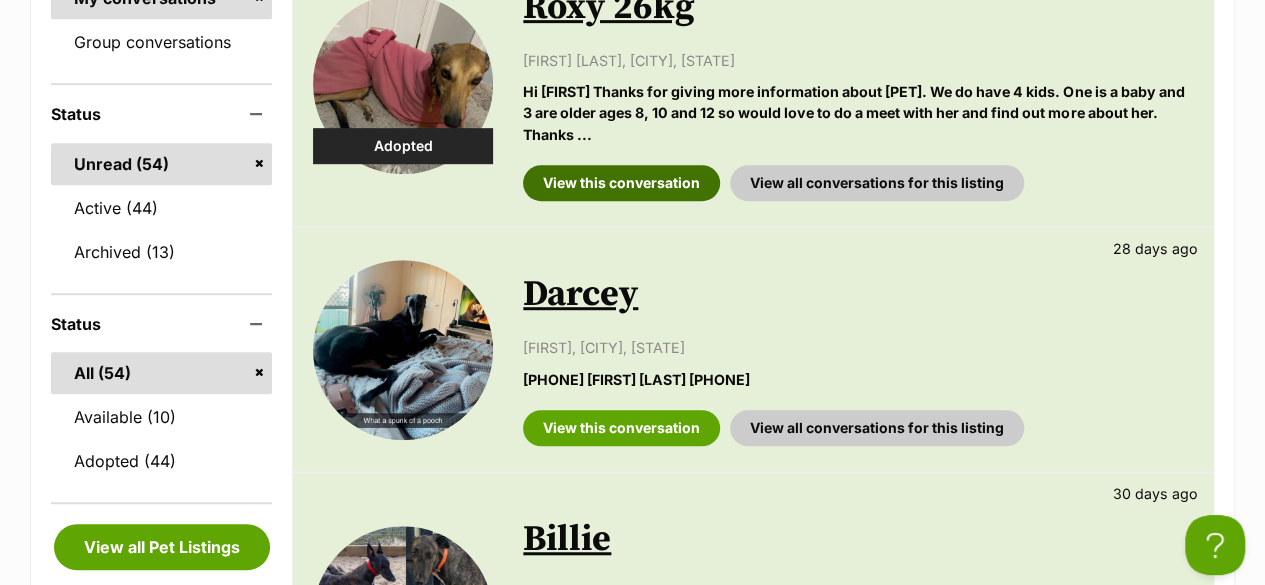 click on "View this conversation" at bounding box center (621, 183) 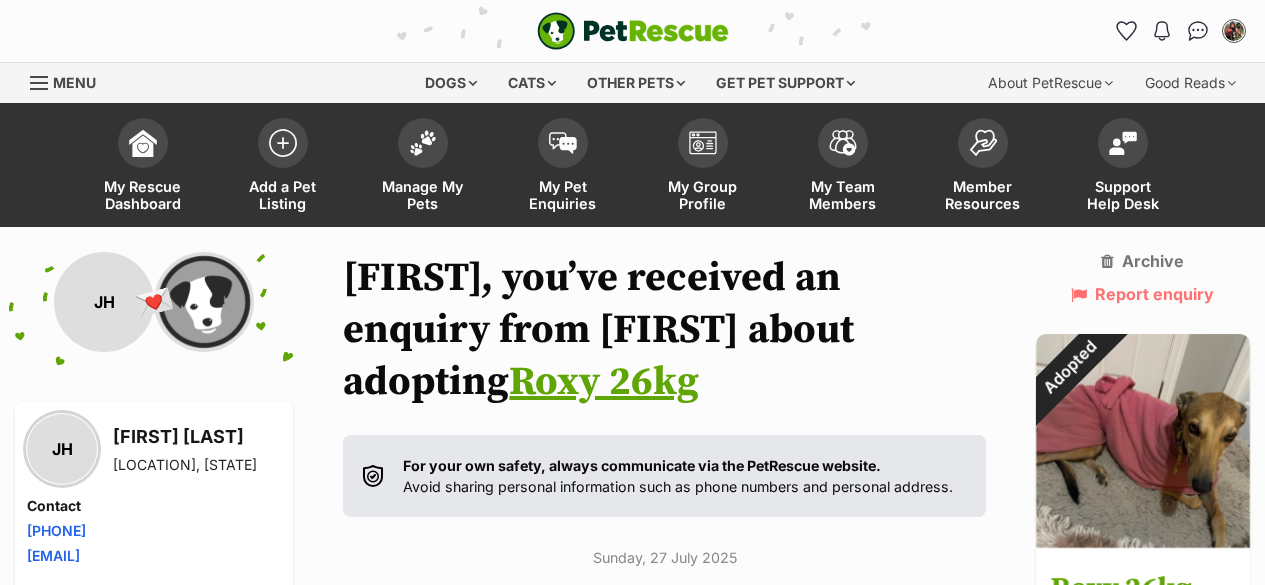 scroll, scrollTop: 0, scrollLeft: 0, axis: both 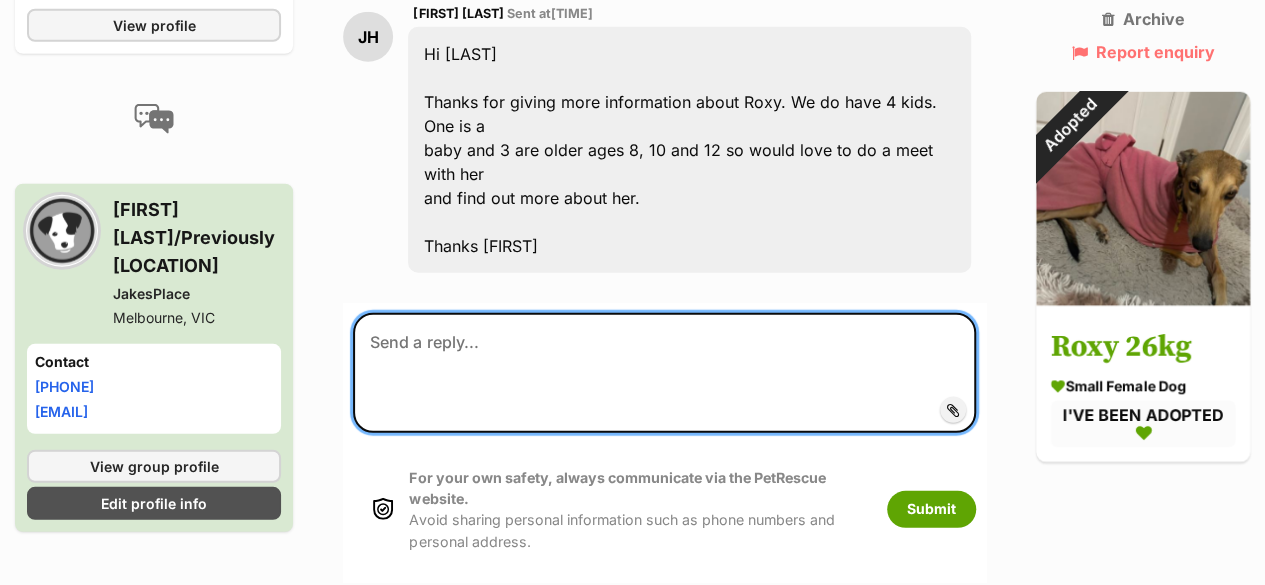 click at bounding box center (664, 373) 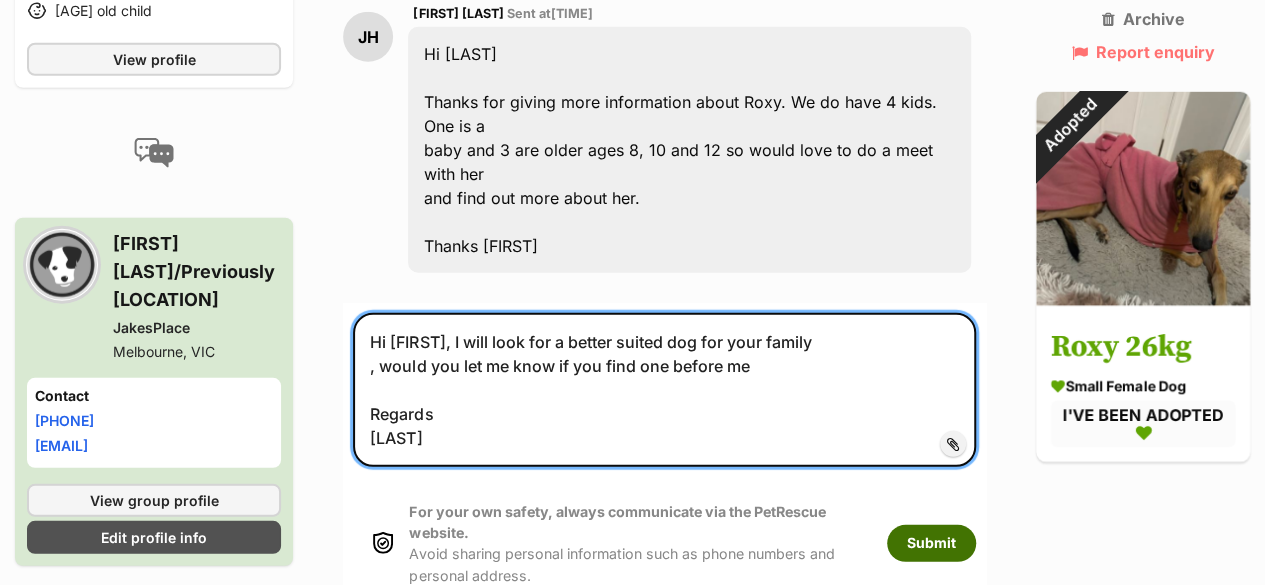 type on "Hi [FIRST], I will look for a better suited dog for your family
, would you let me know if you find one before me
Regards
[LAST]" 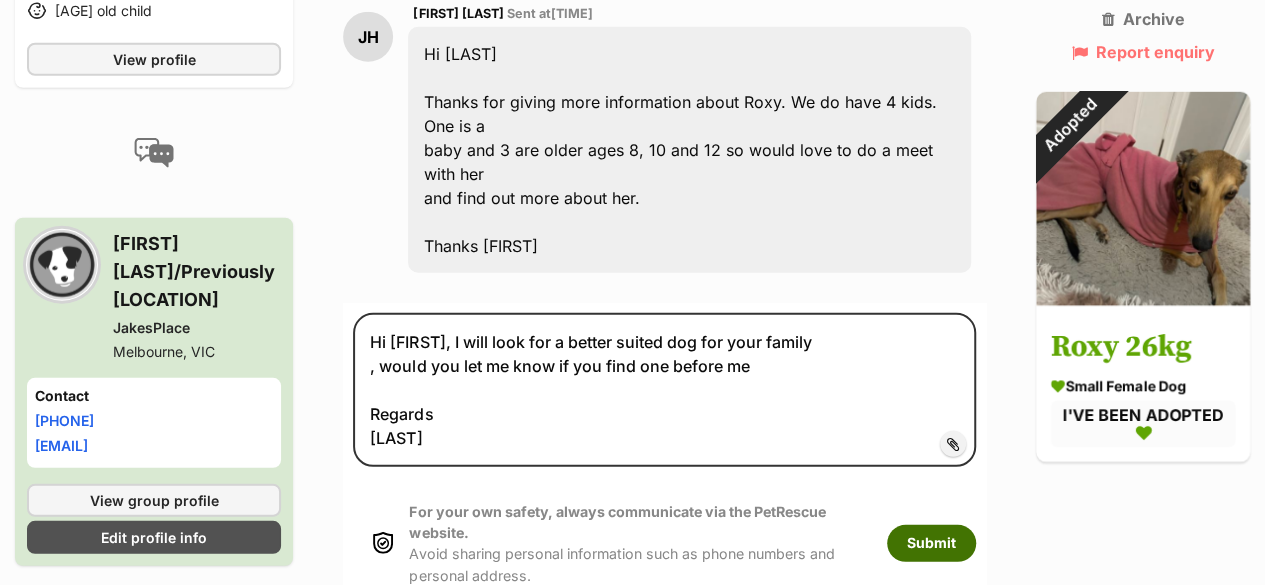 click on "Submit" at bounding box center [931, 543] 